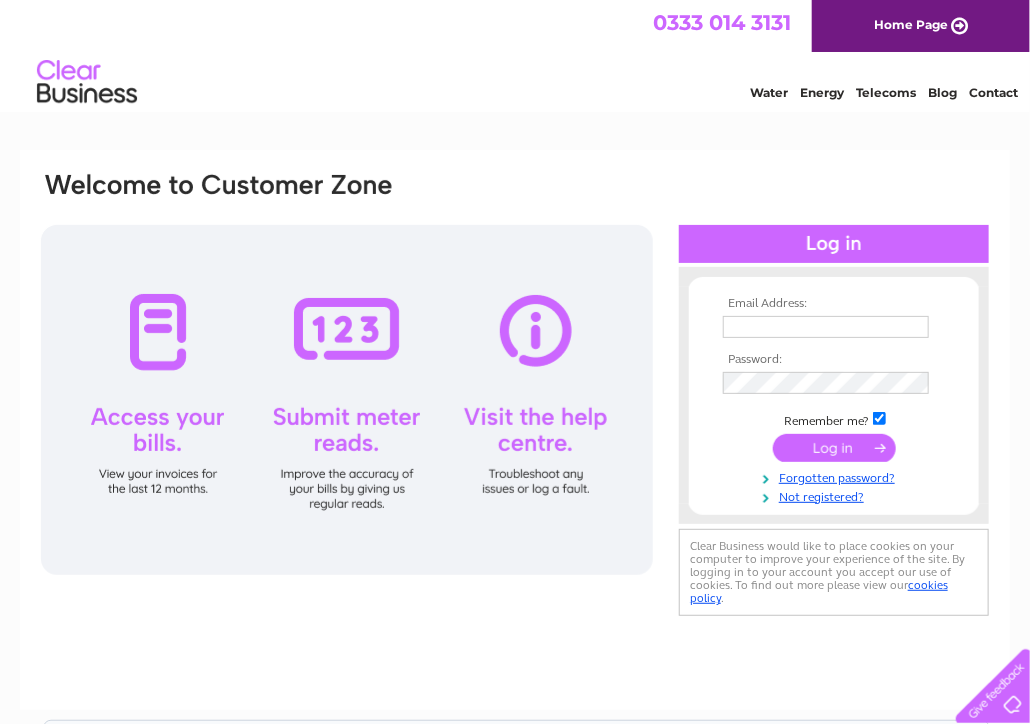 scroll, scrollTop: 0, scrollLeft: 0, axis: both 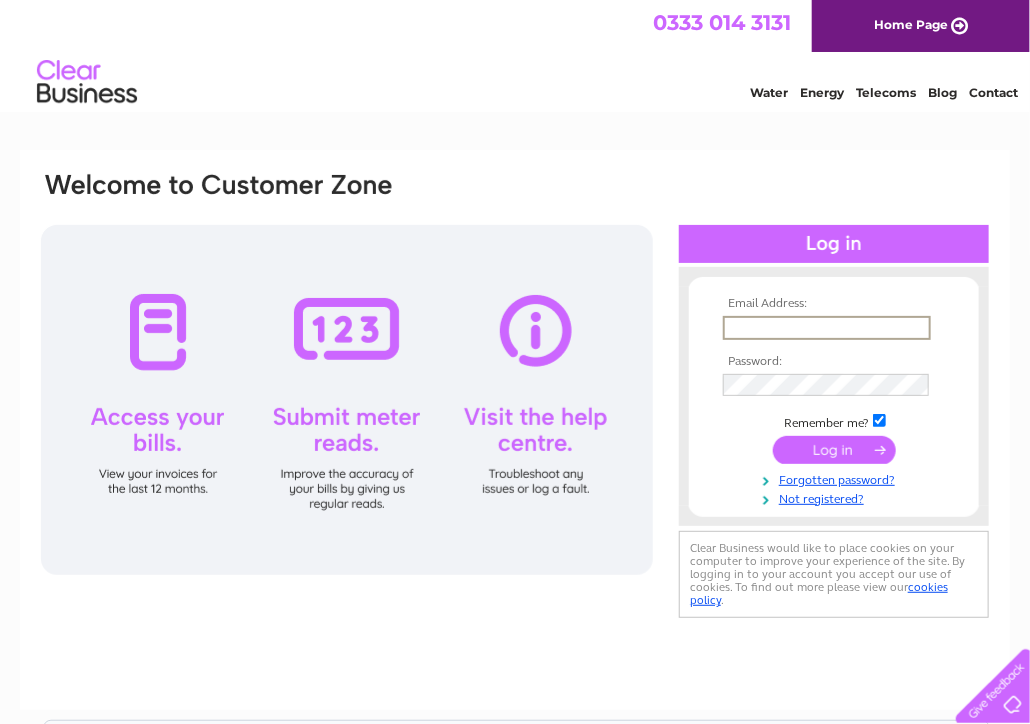 click at bounding box center (827, 328) 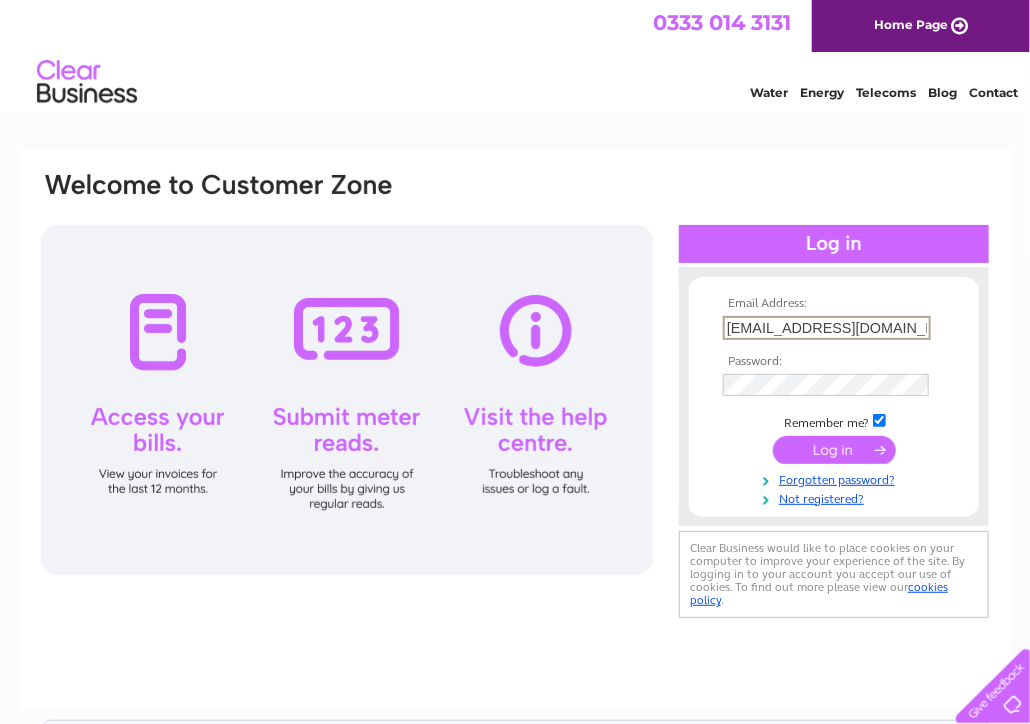type on "rosecottage@gmx.com" 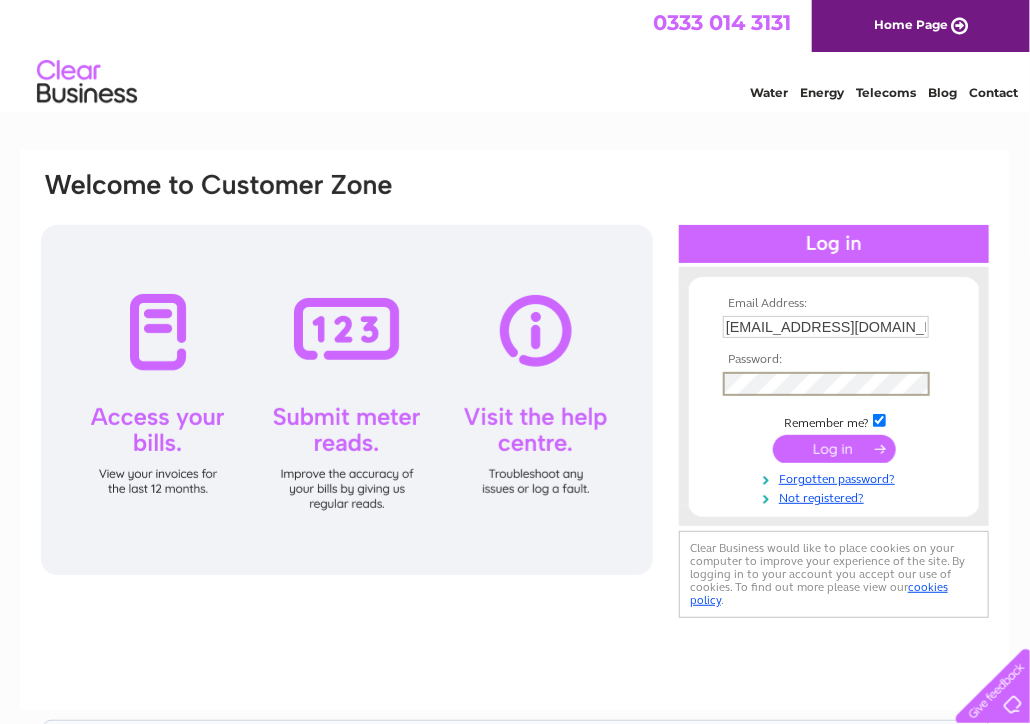 click at bounding box center (834, 449) 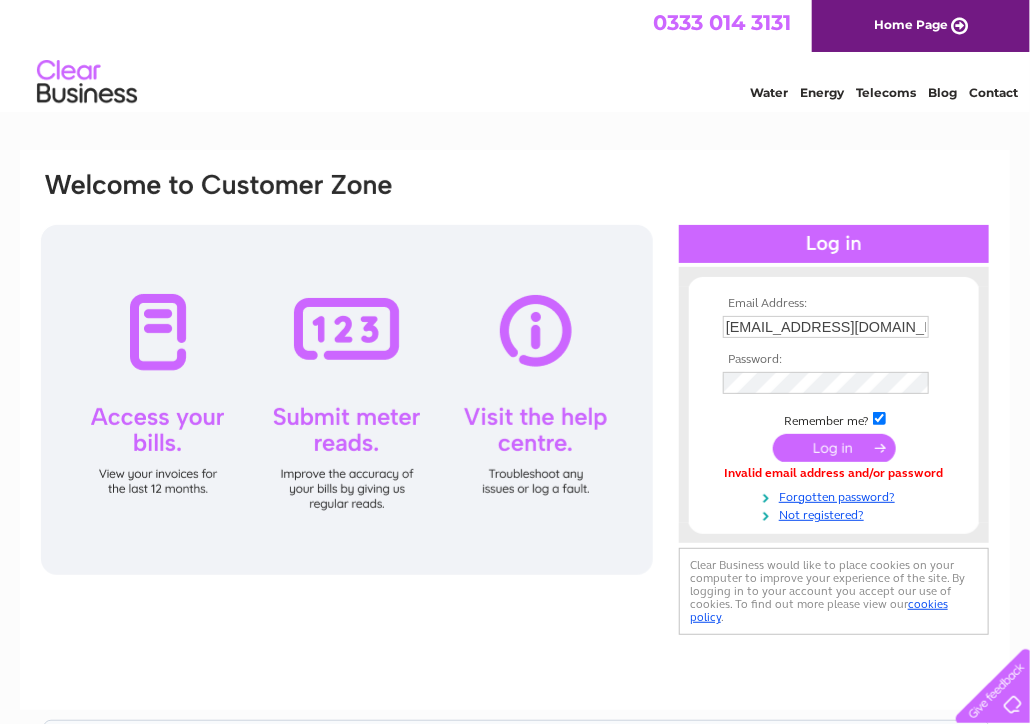 scroll, scrollTop: 0, scrollLeft: 0, axis: both 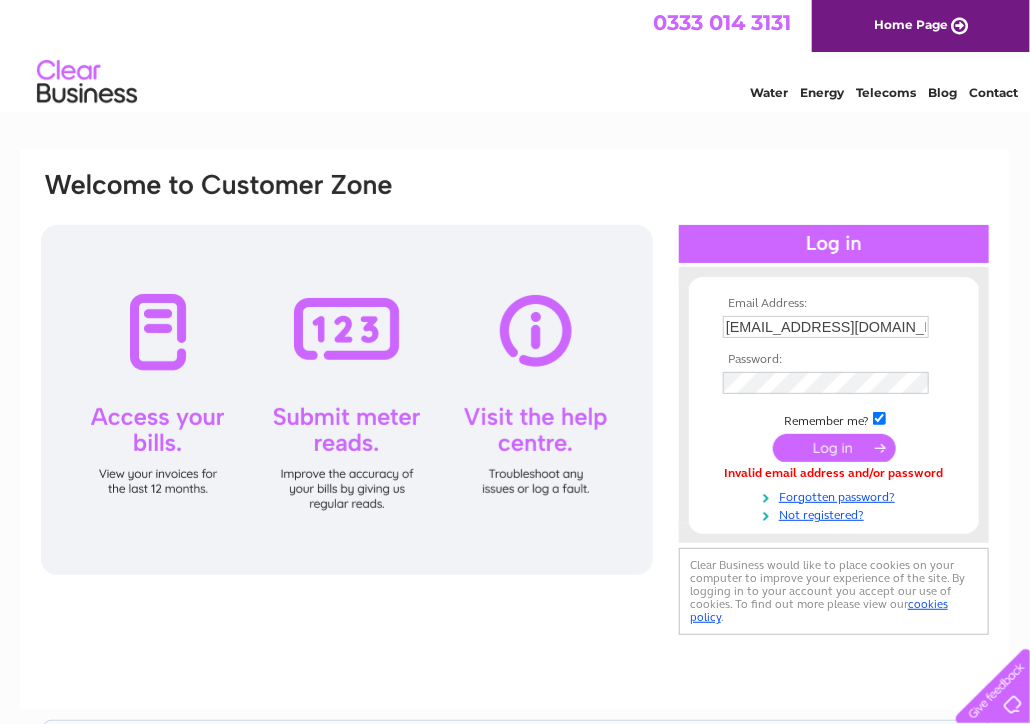 click at bounding box center (834, 448) 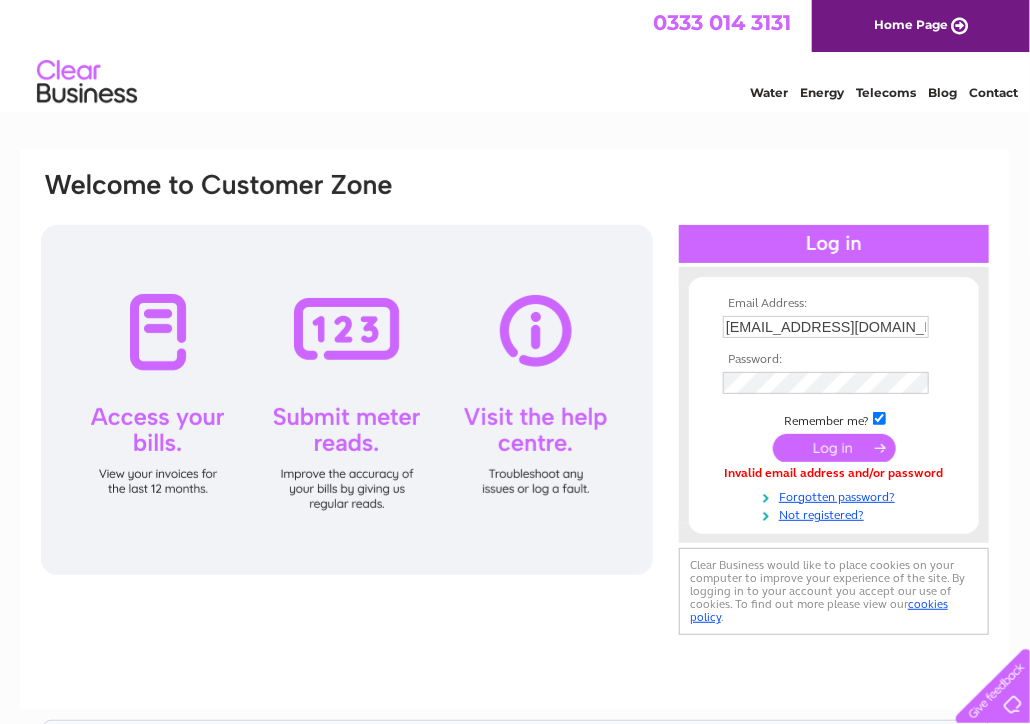 click at bounding box center (834, 448) 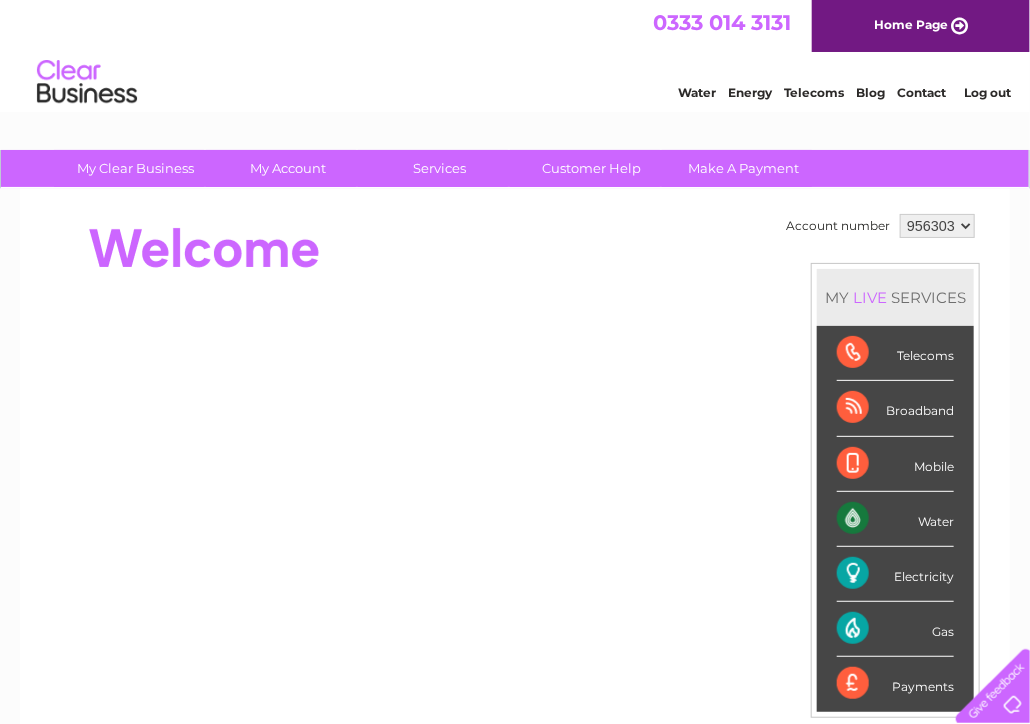 scroll, scrollTop: 0, scrollLeft: 0, axis: both 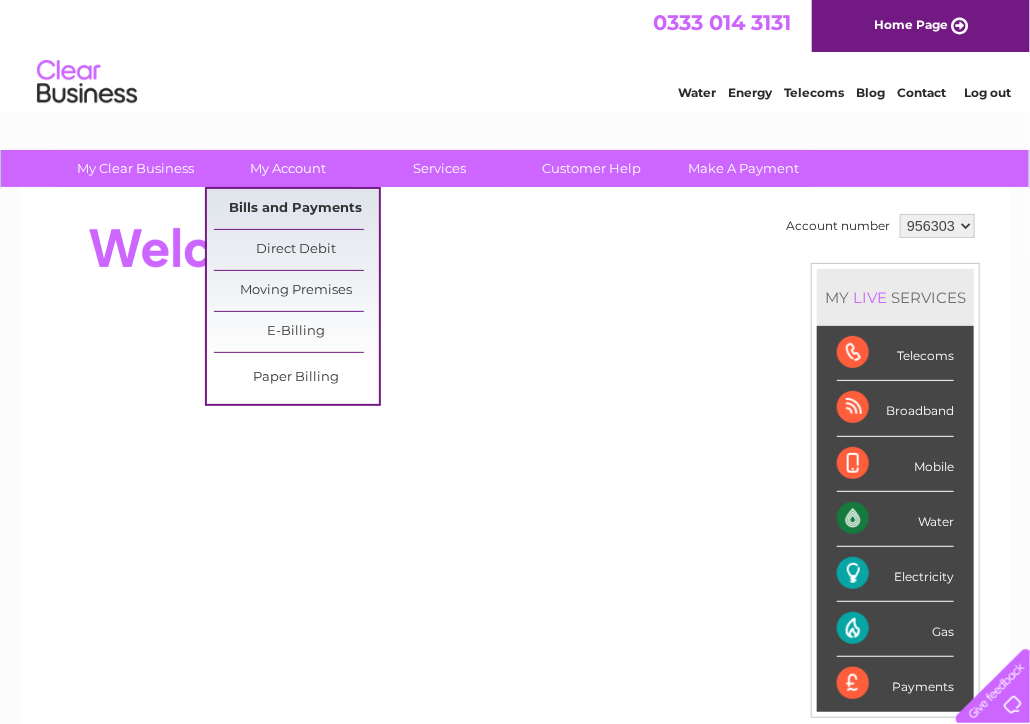 click on "Bills and Payments" at bounding box center [296, 209] 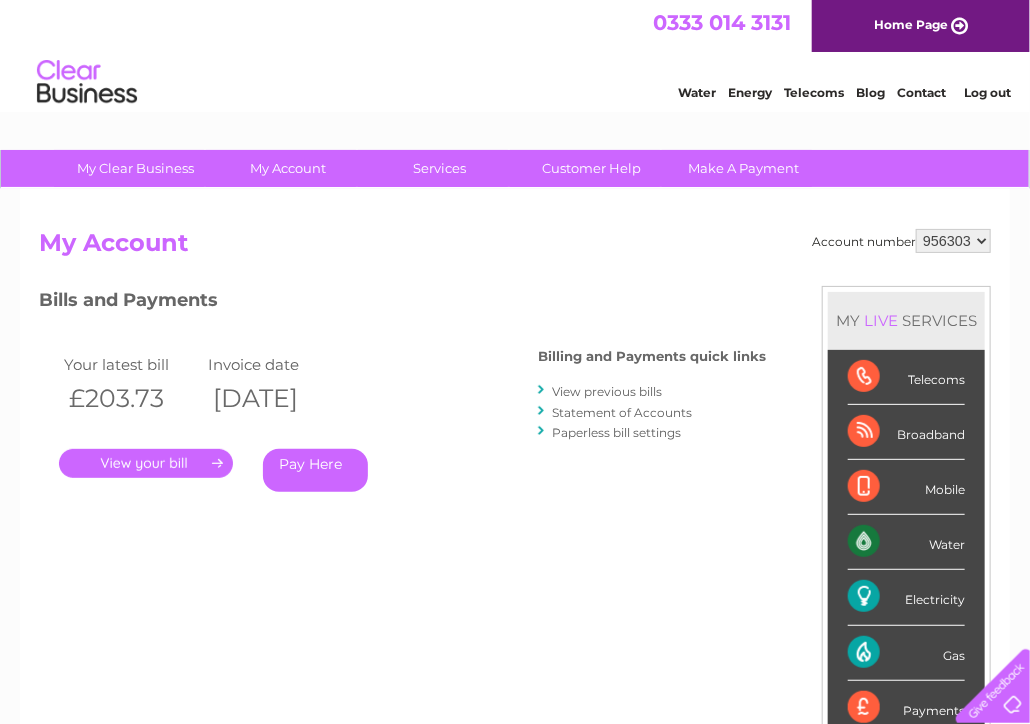 scroll, scrollTop: 0, scrollLeft: 0, axis: both 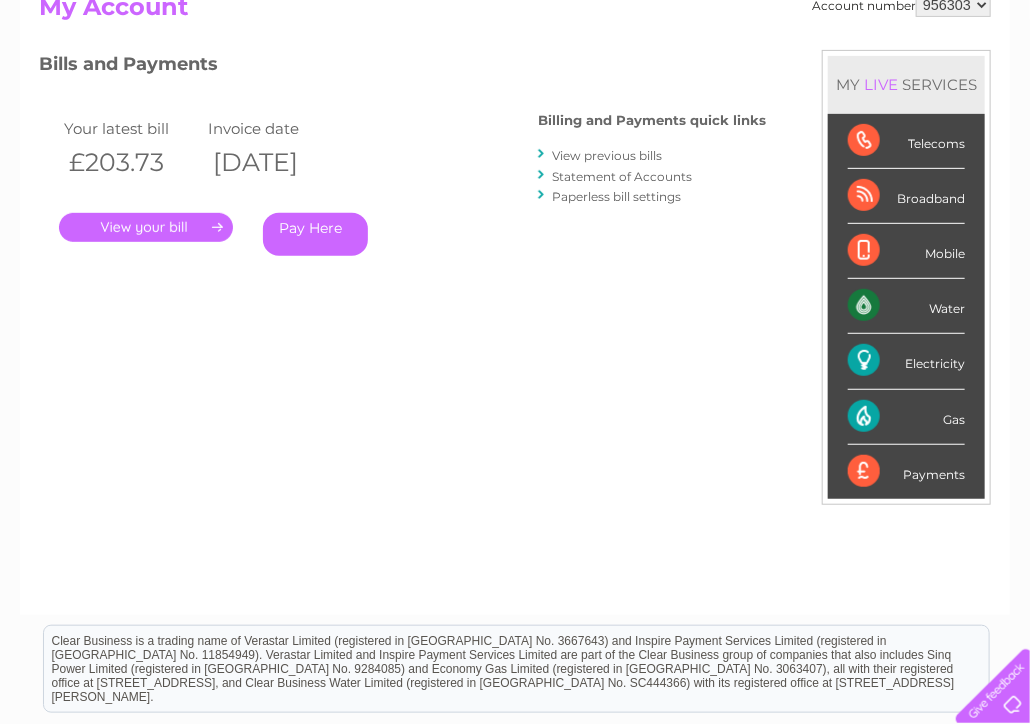 click on "." at bounding box center (146, 227) 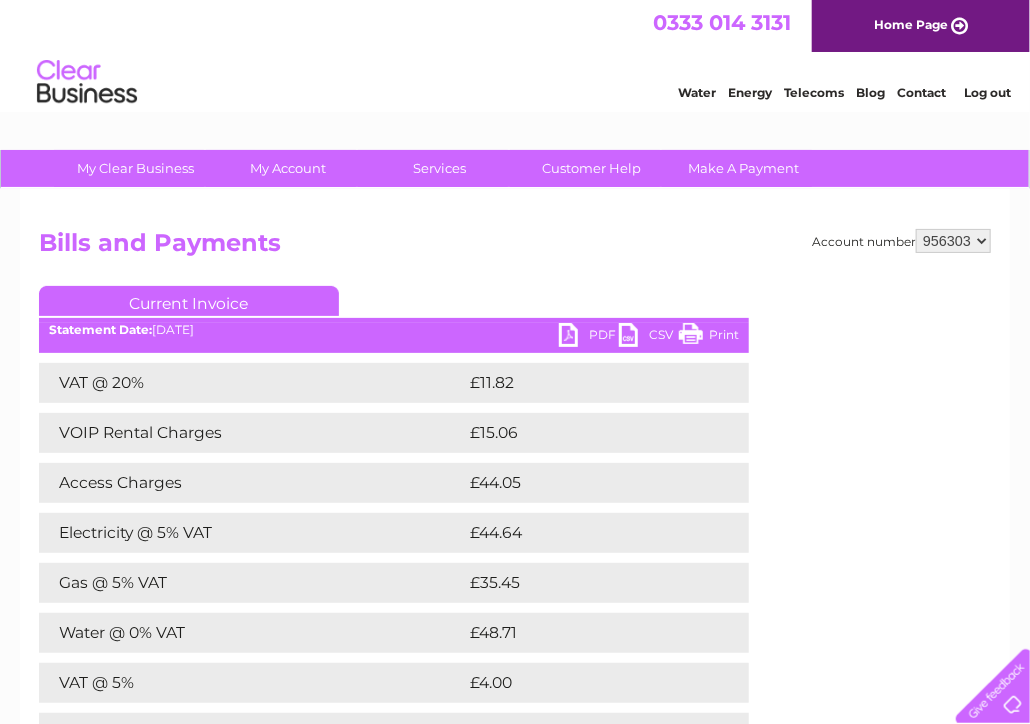 scroll, scrollTop: 0, scrollLeft: 0, axis: both 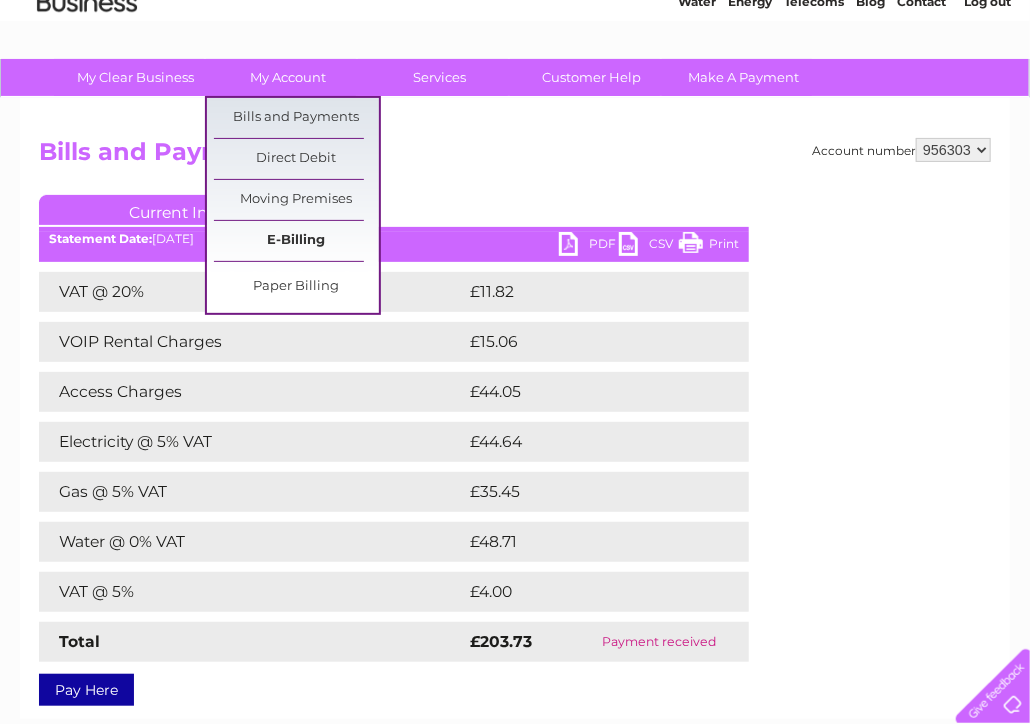 click on "E-Billing" at bounding box center (296, 241) 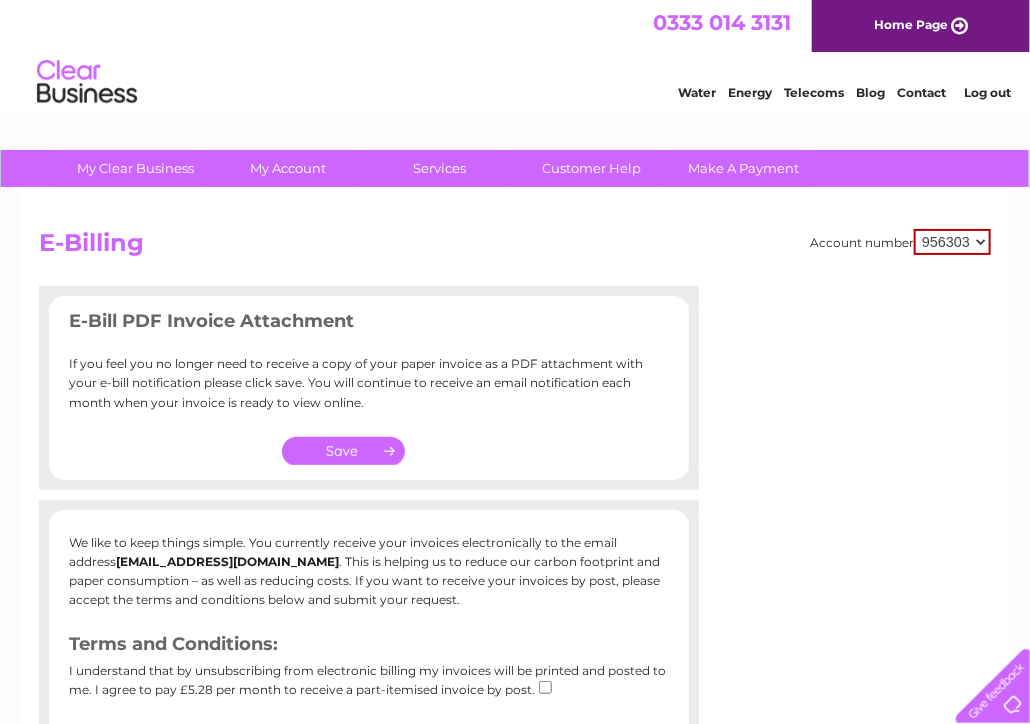 scroll, scrollTop: 0, scrollLeft: 0, axis: both 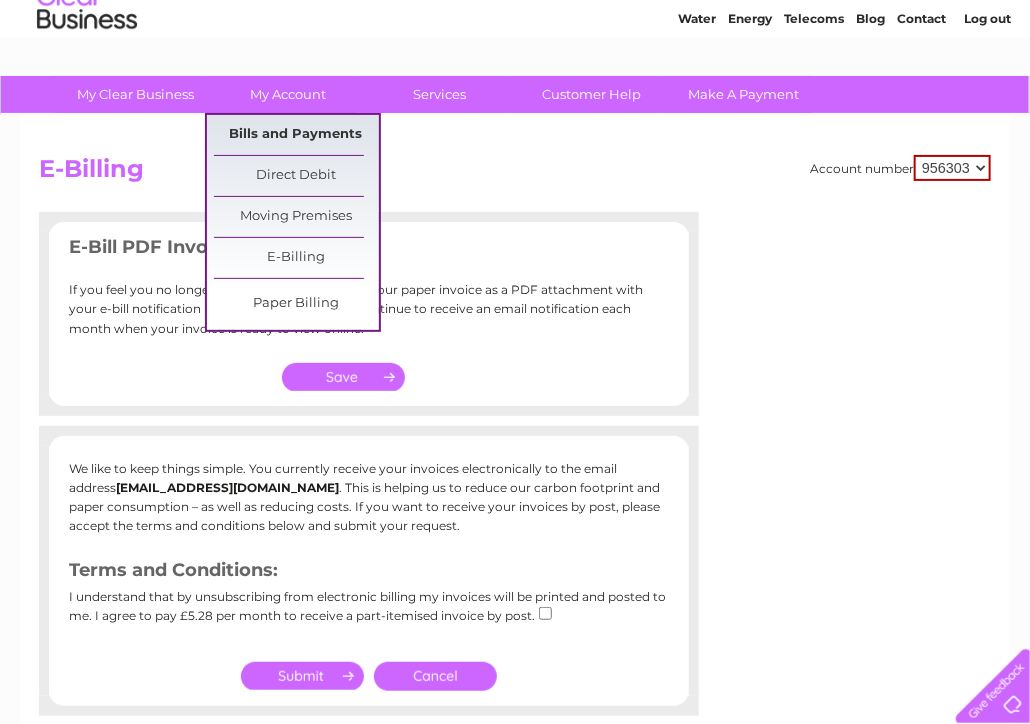 click on "Bills and Payments" at bounding box center (296, 135) 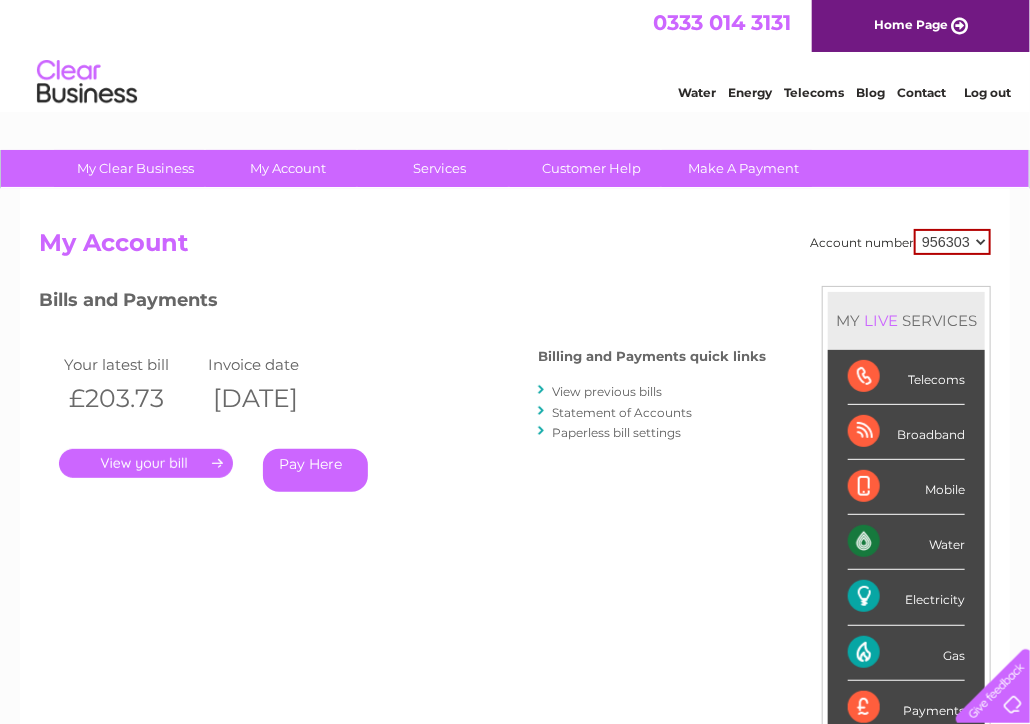 scroll, scrollTop: 0, scrollLeft: 0, axis: both 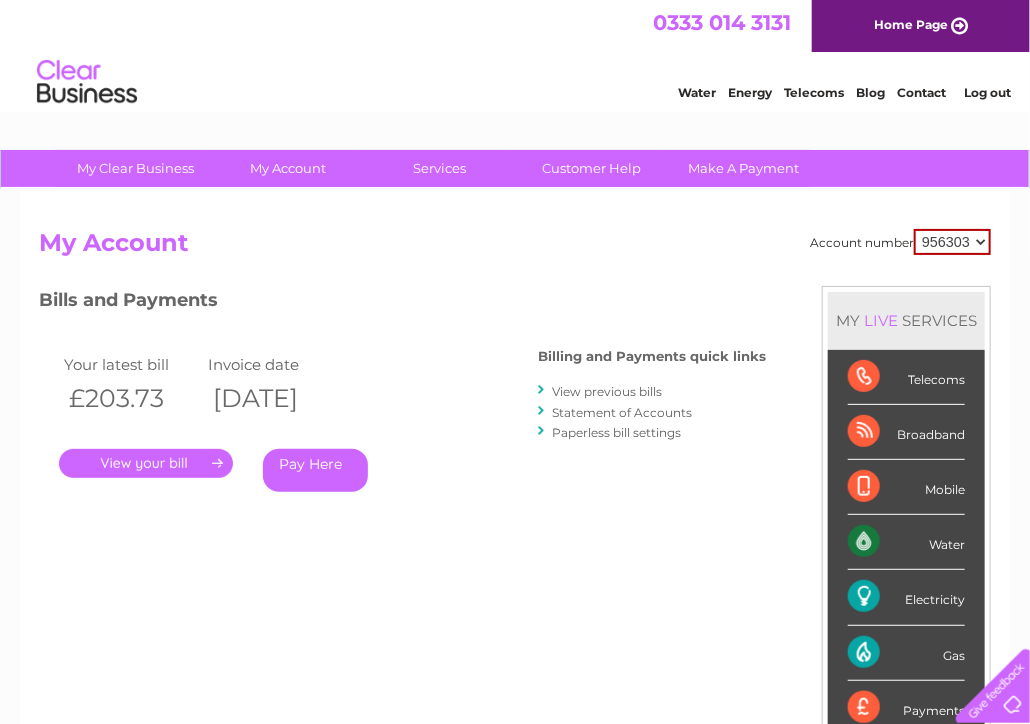 click on "." at bounding box center (146, 463) 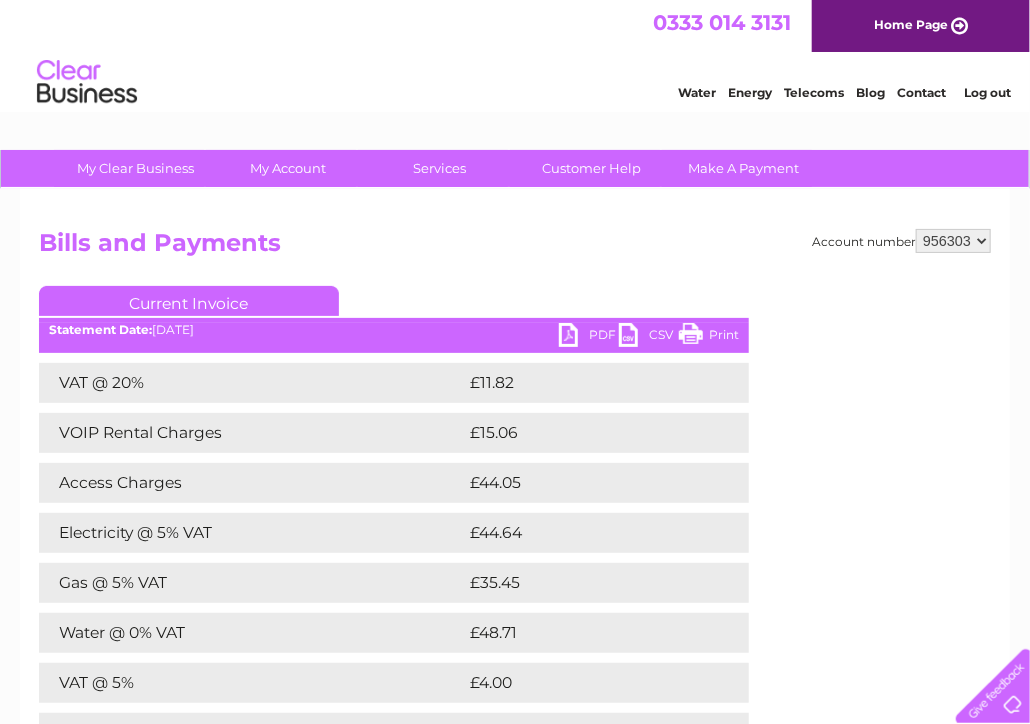 scroll, scrollTop: 0, scrollLeft: 0, axis: both 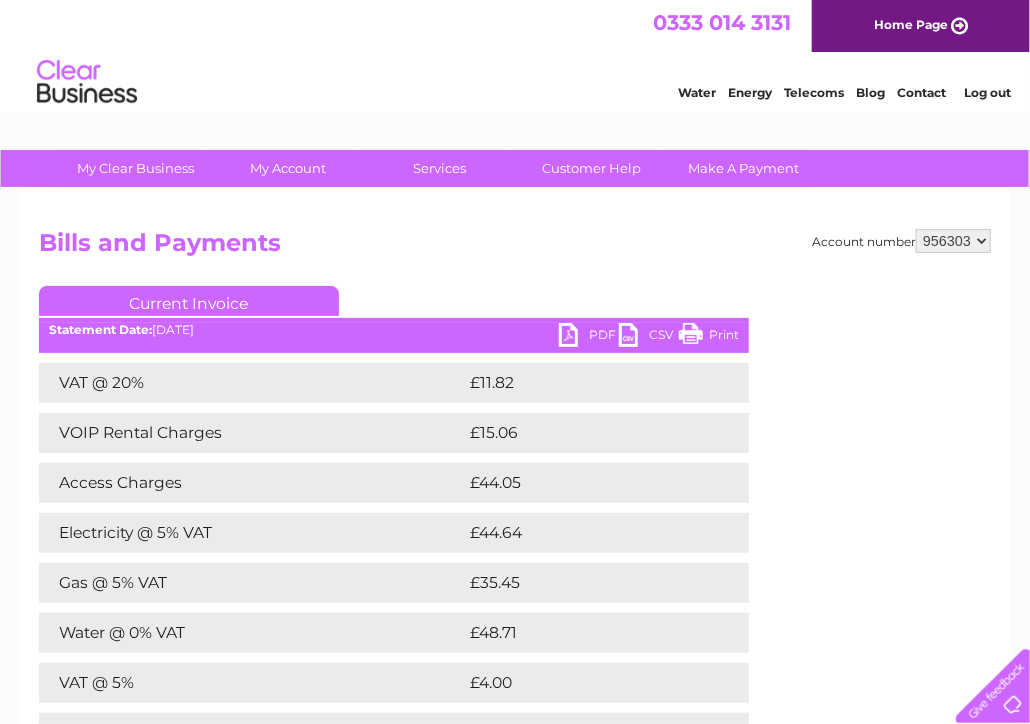 click on "Energy" at bounding box center [750, 92] 